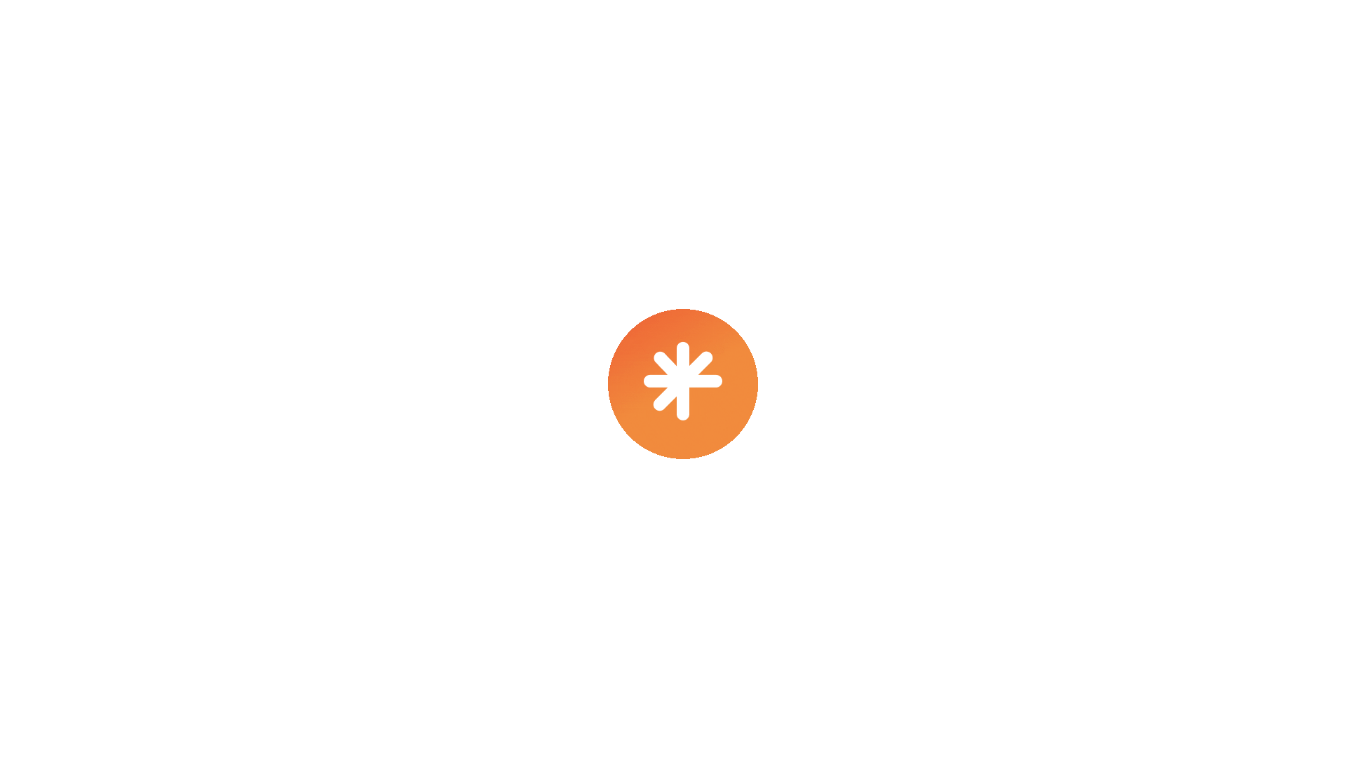 scroll, scrollTop: 0, scrollLeft: 0, axis: both 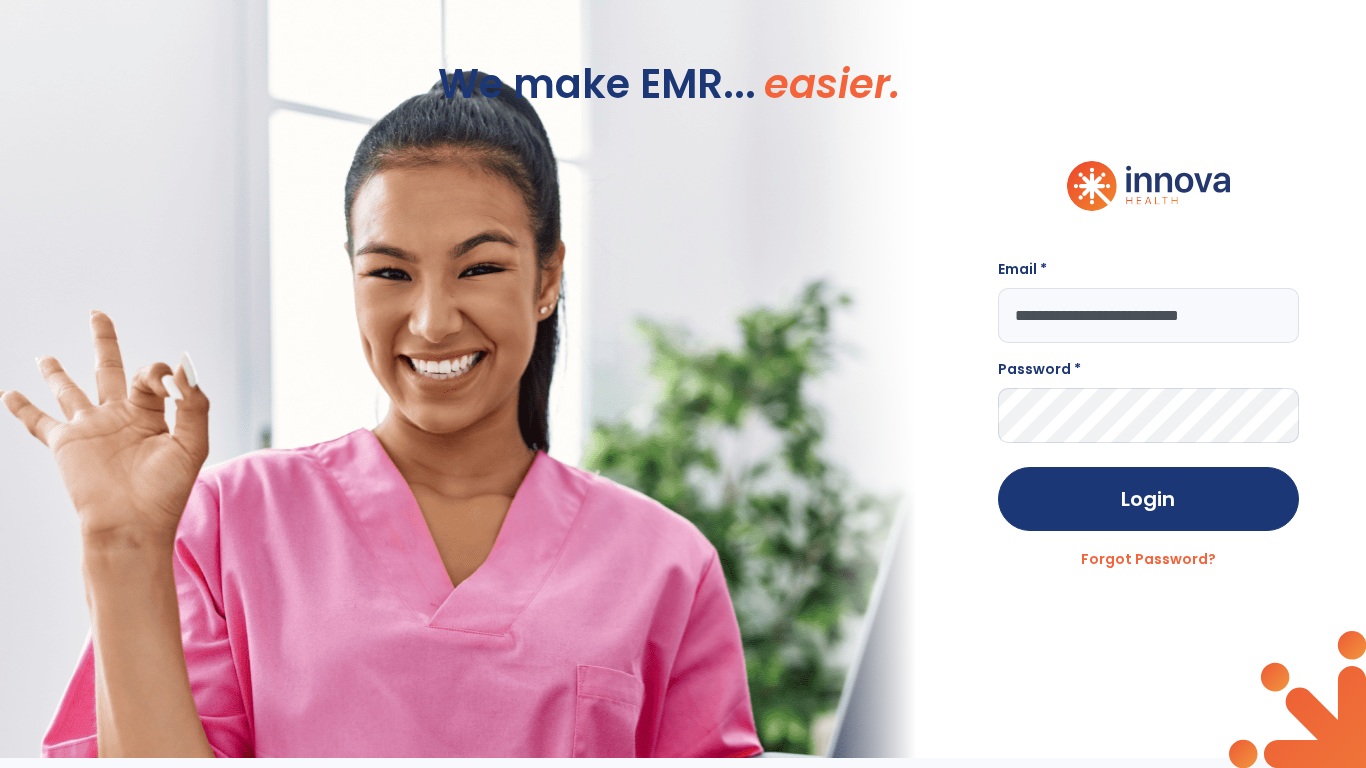 type on "**********" 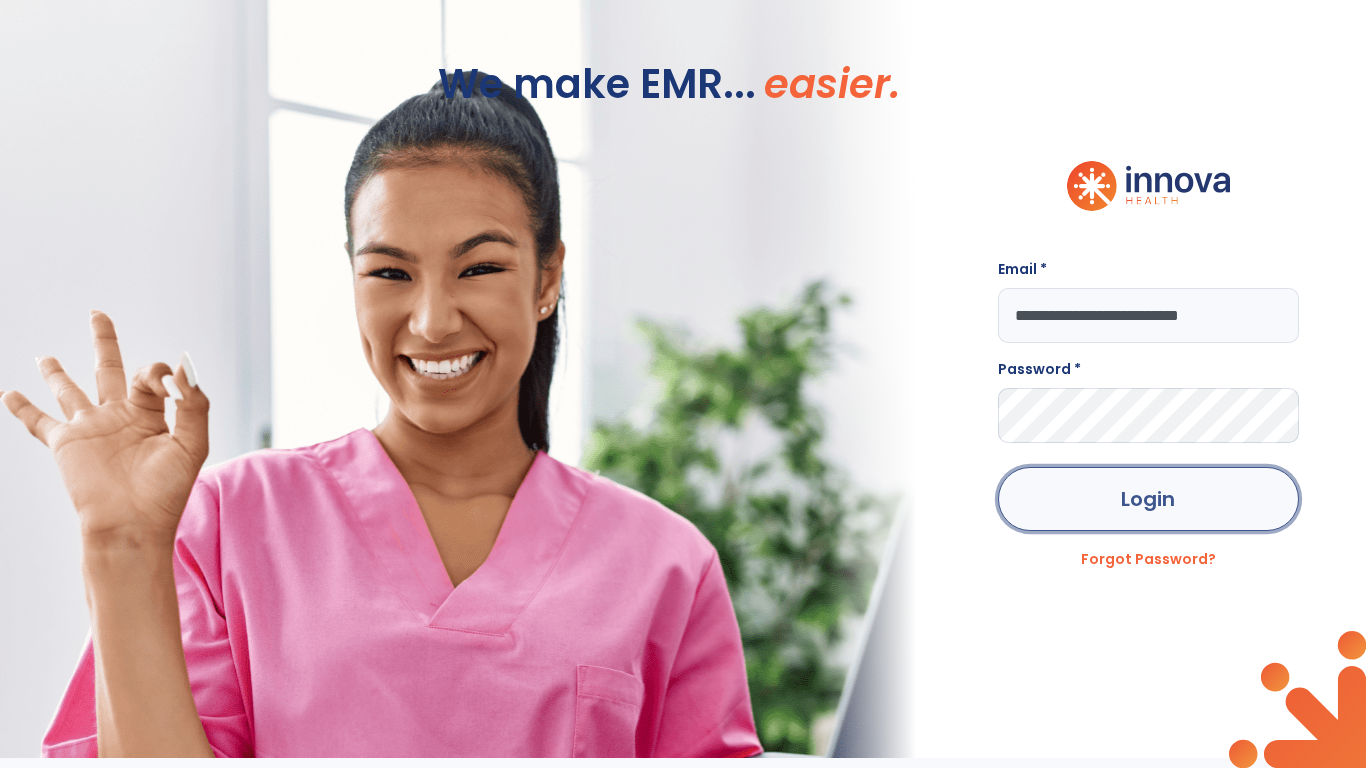 click on "Login" 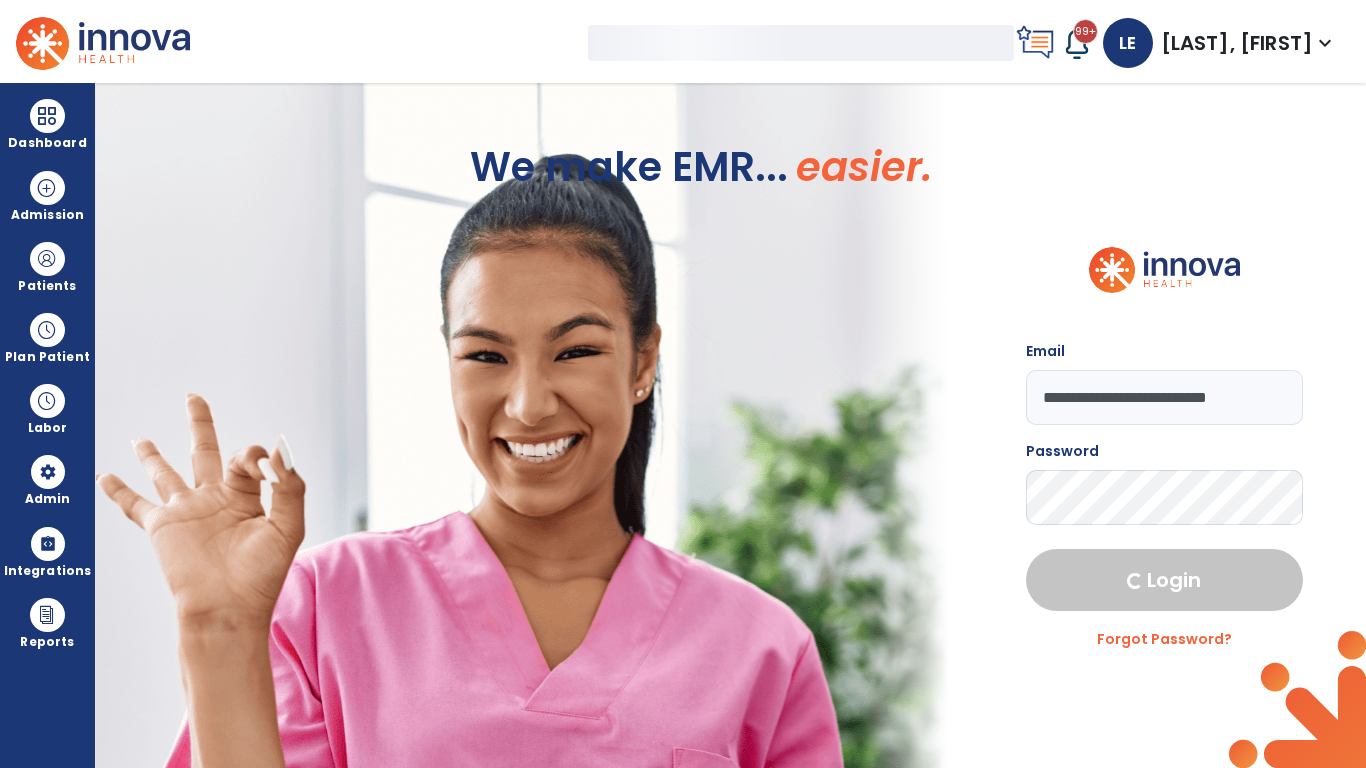 select on "***" 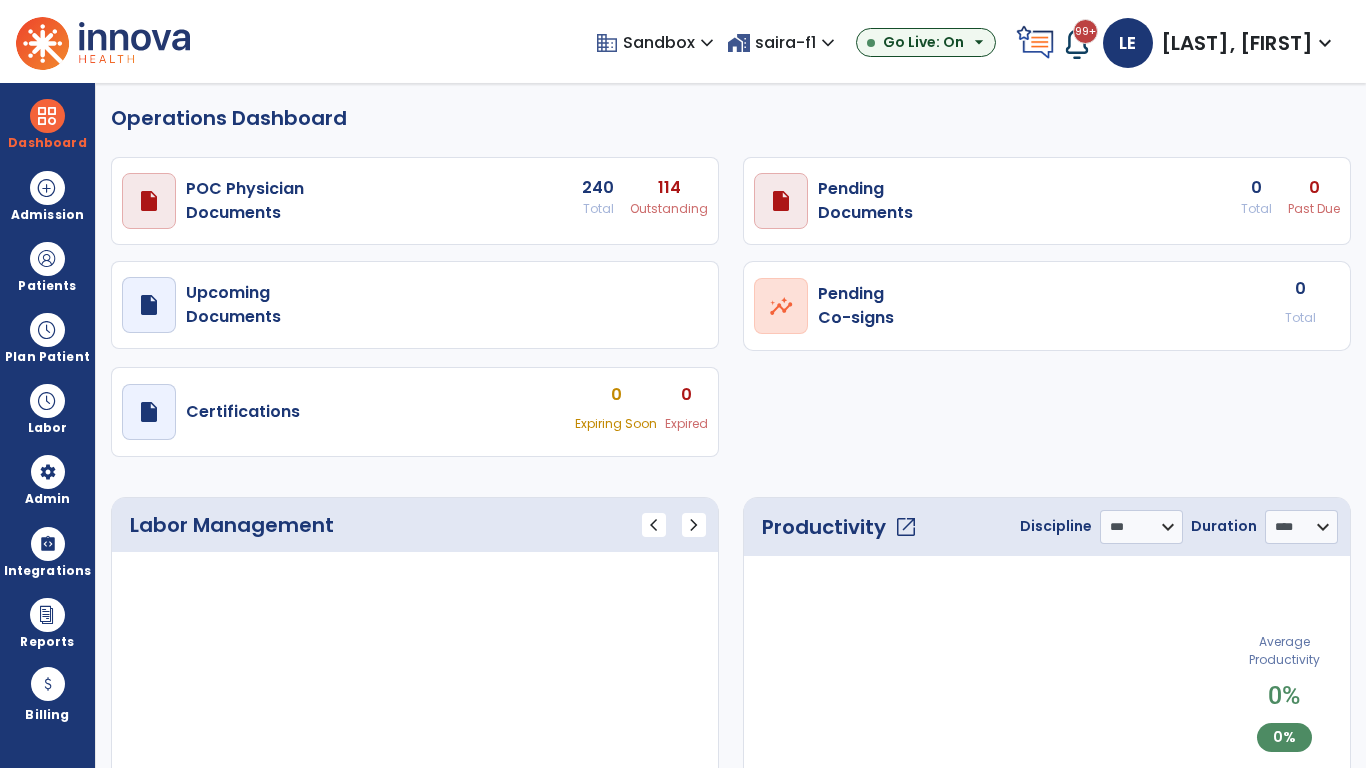 select on "***" 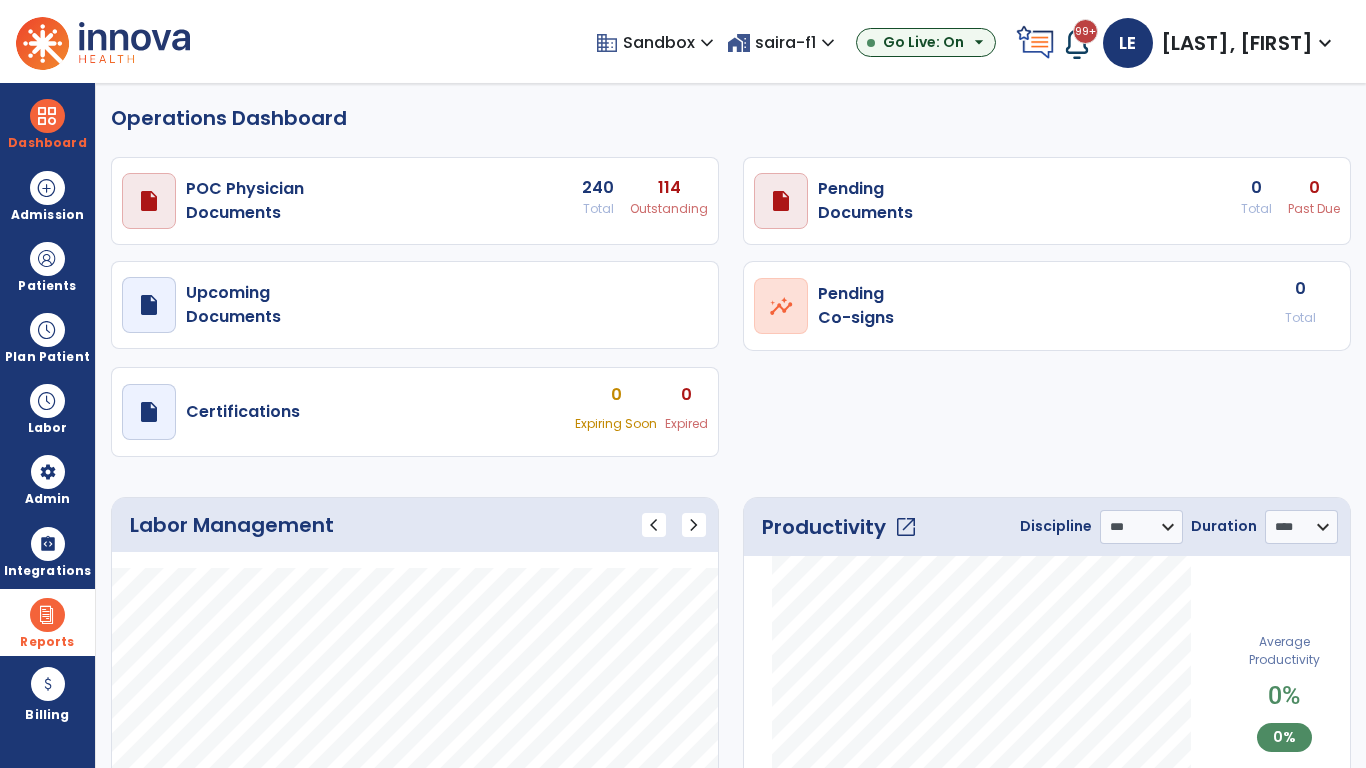 click at bounding box center [47, 615] 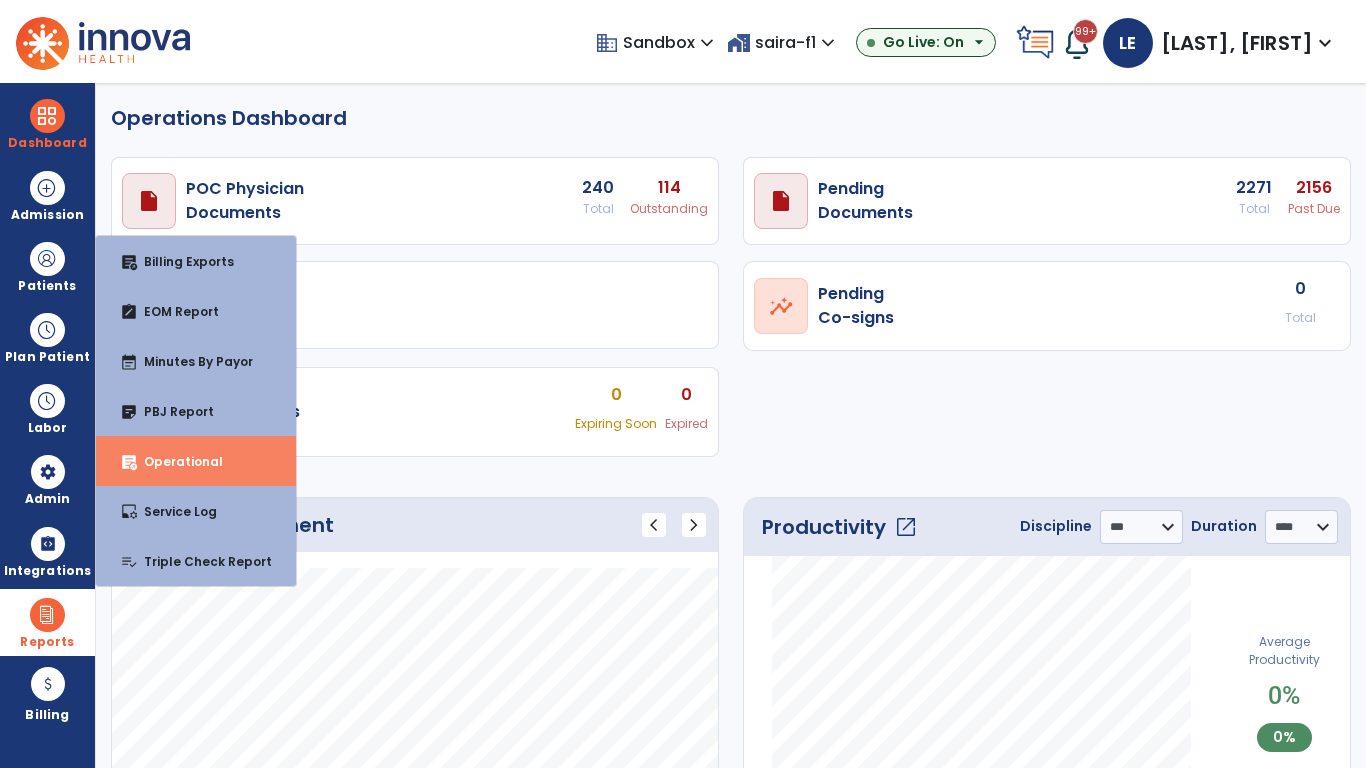 click on "Operational" at bounding box center (175, 461) 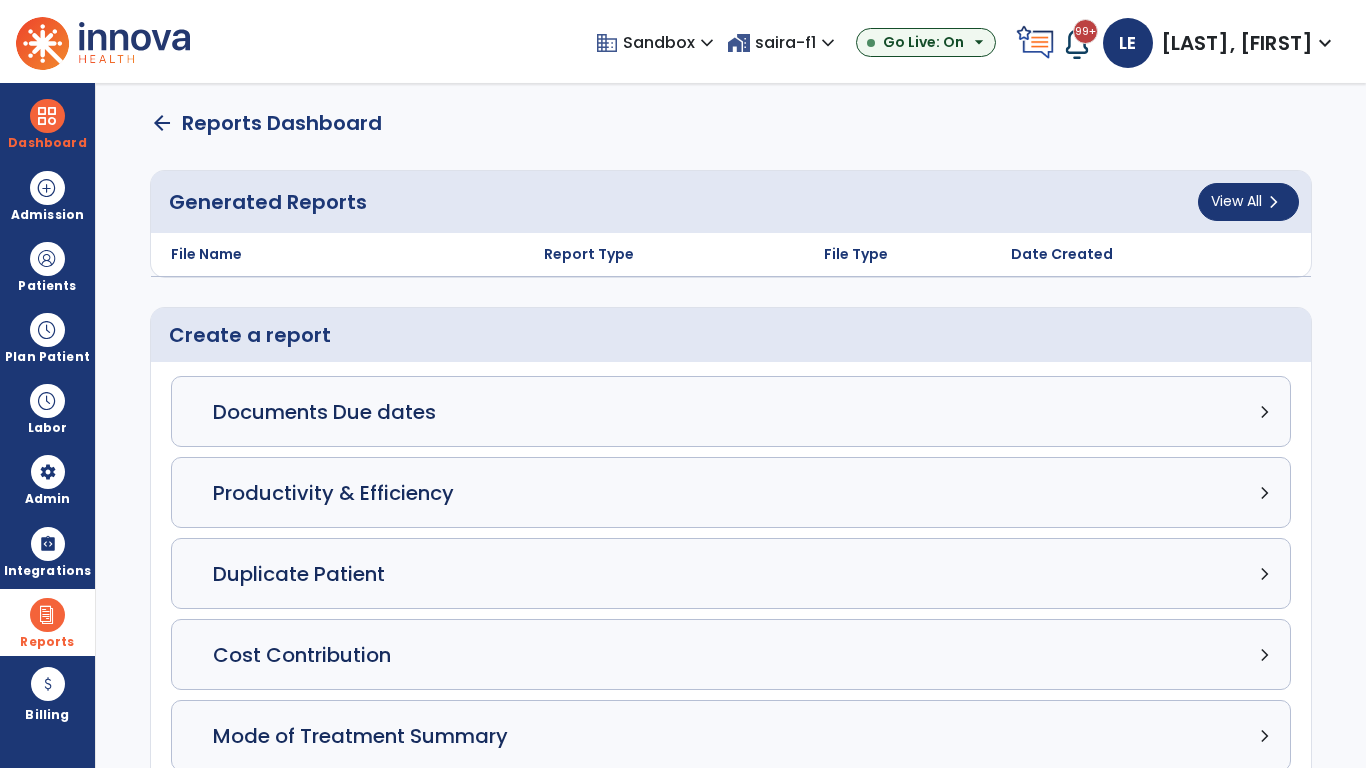 click on "Census Detail chevron_right" 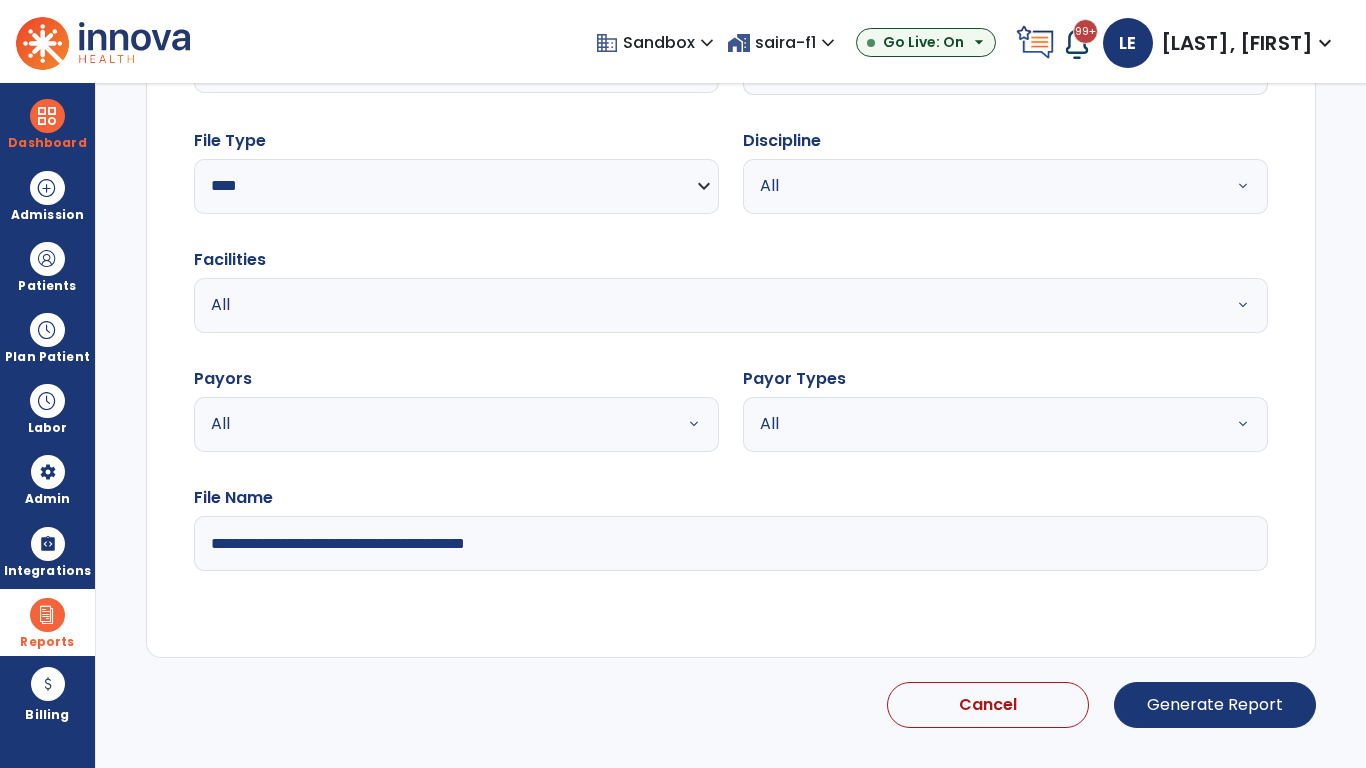 select on "*****" 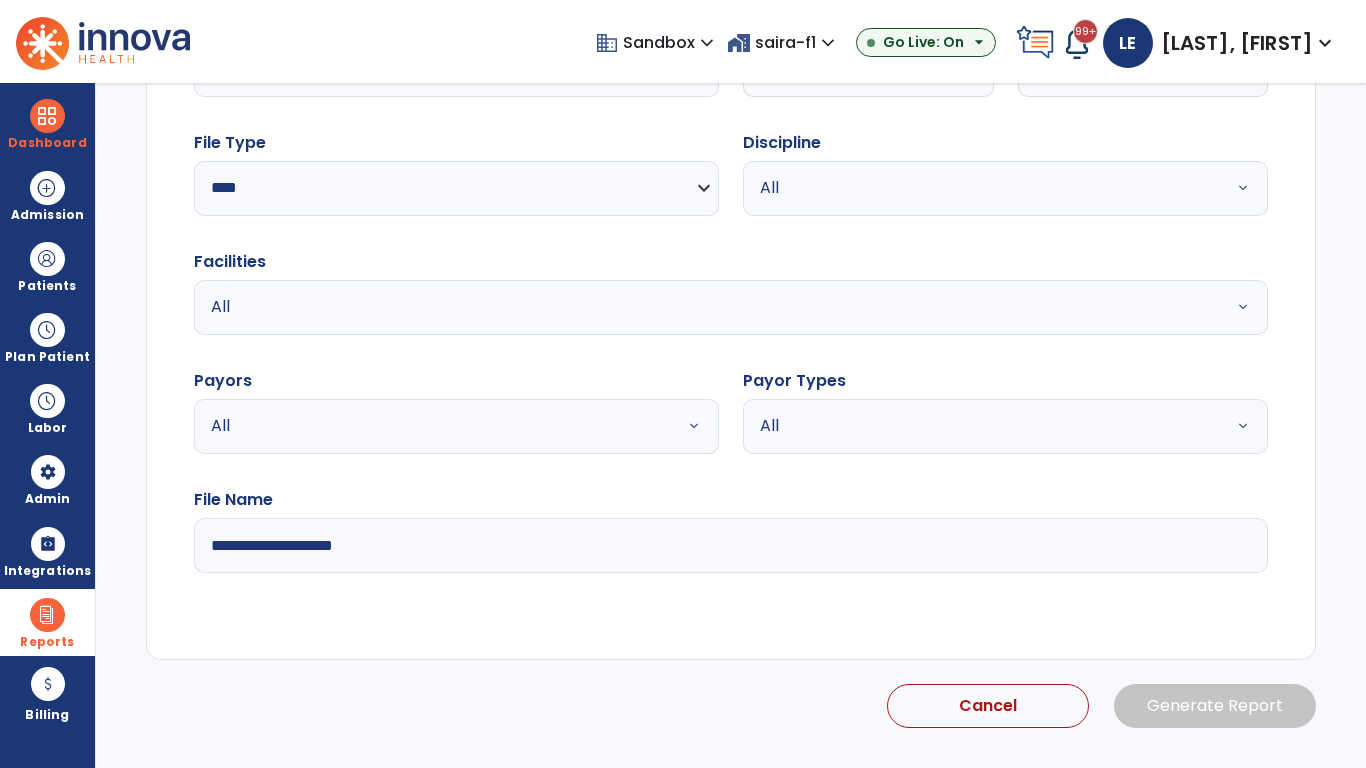 click 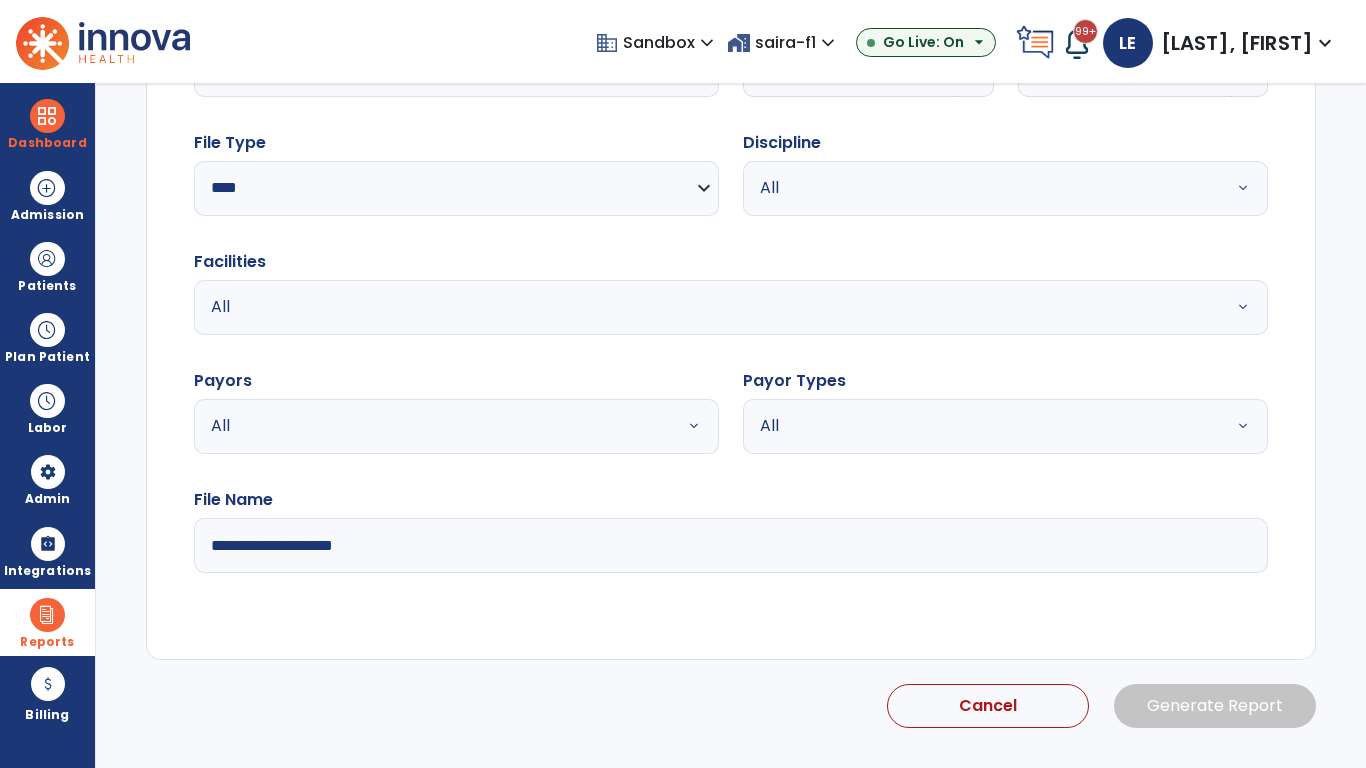 select on "*" 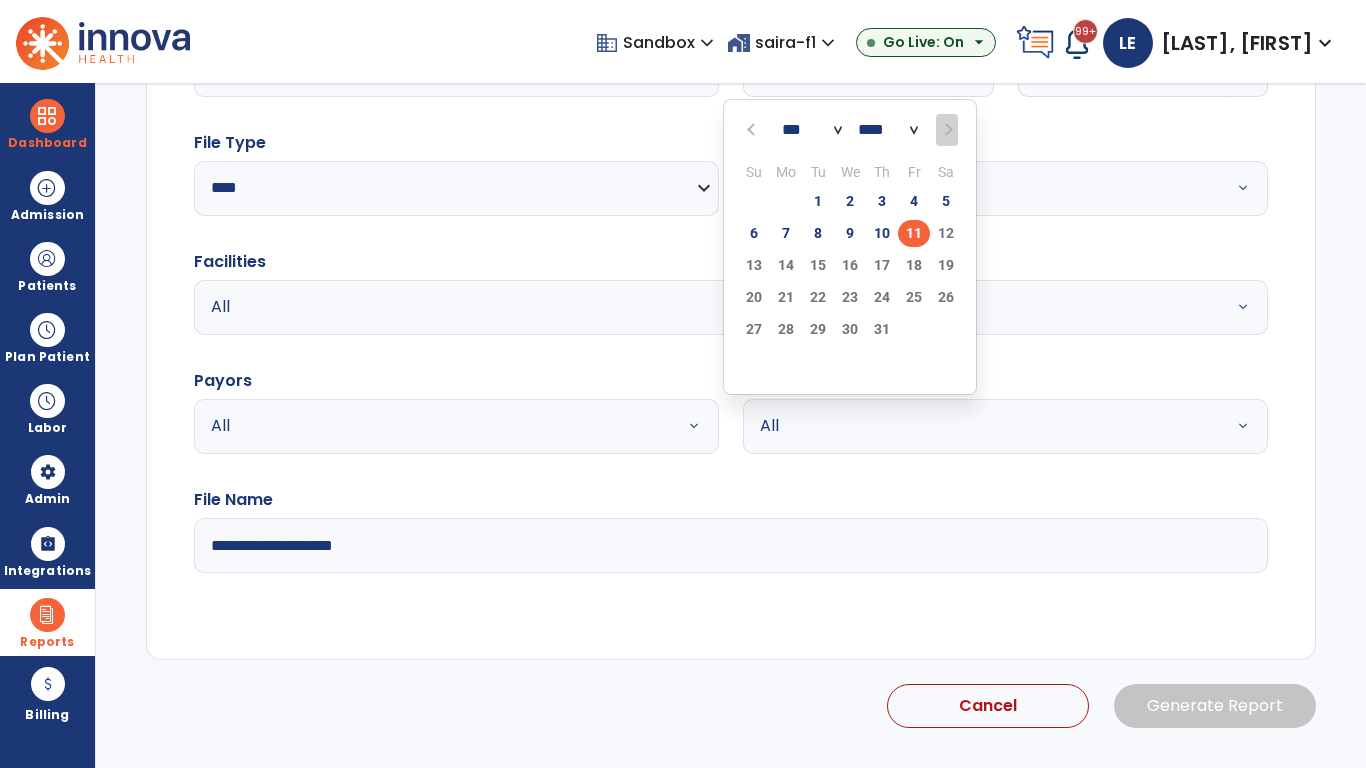 scroll, scrollTop: 192, scrollLeft: 0, axis: vertical 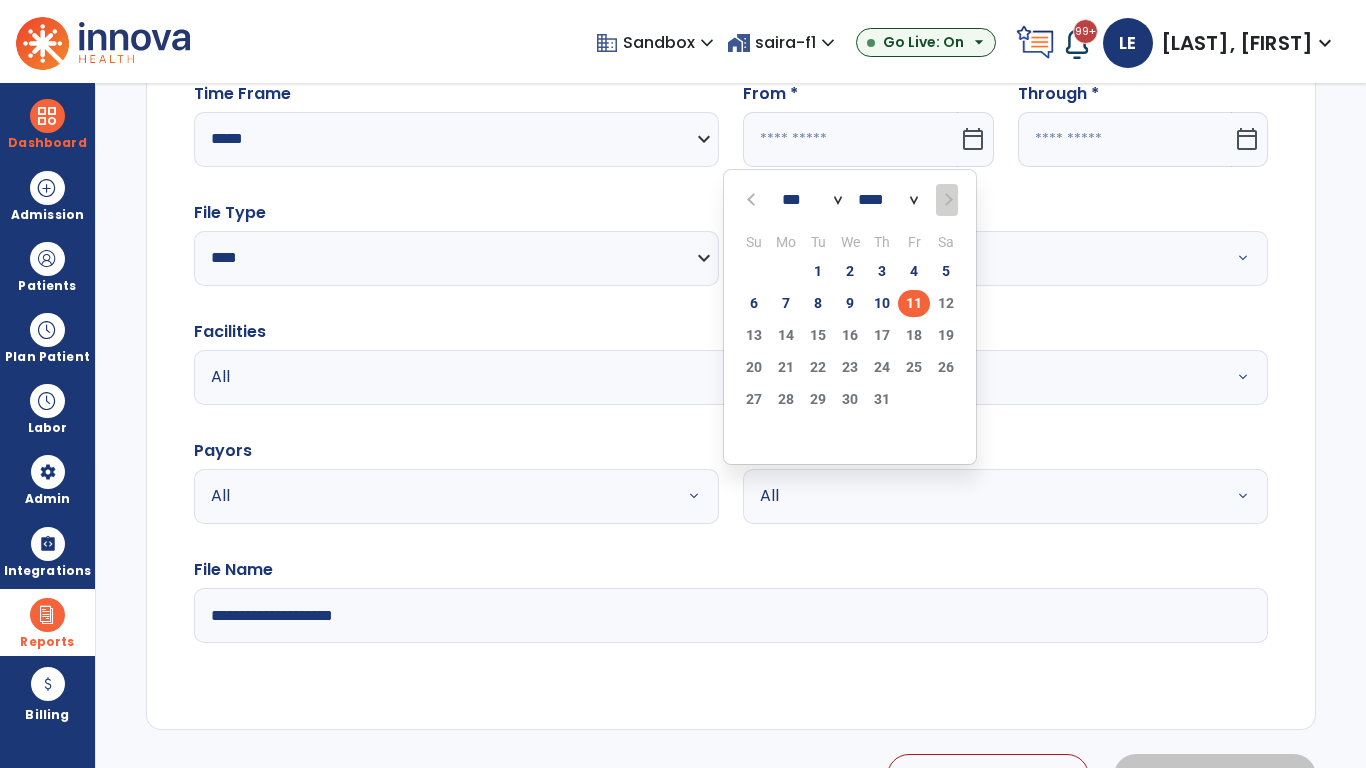 select on "****" 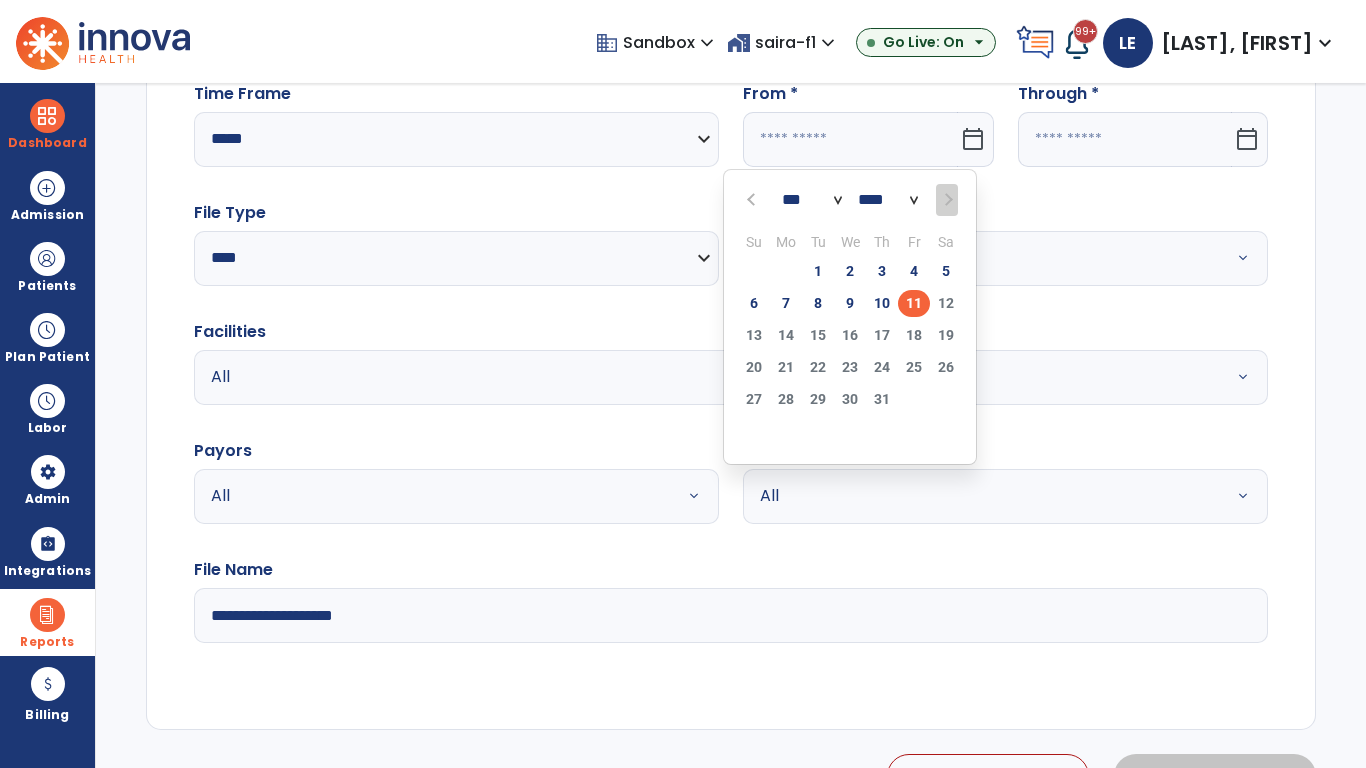 select on "**" 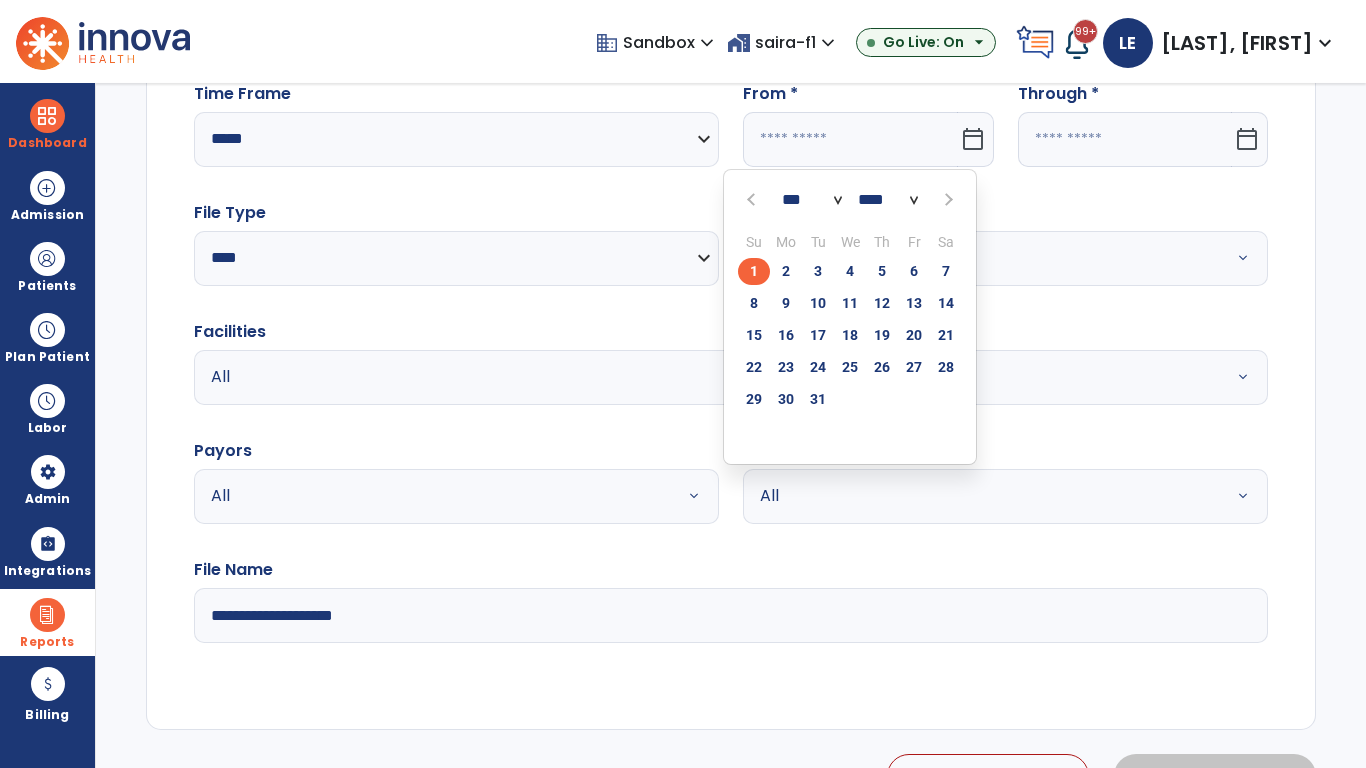 click on "1" 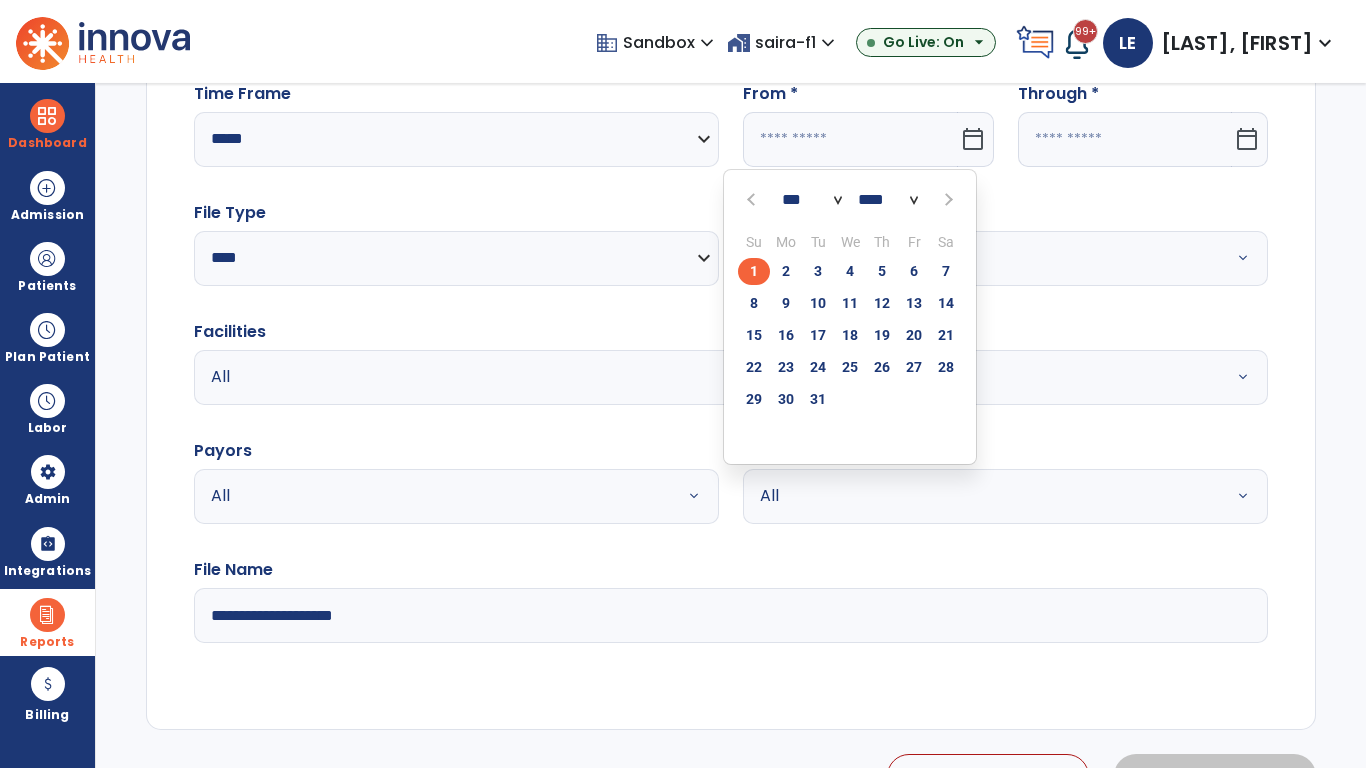 type on "**********" 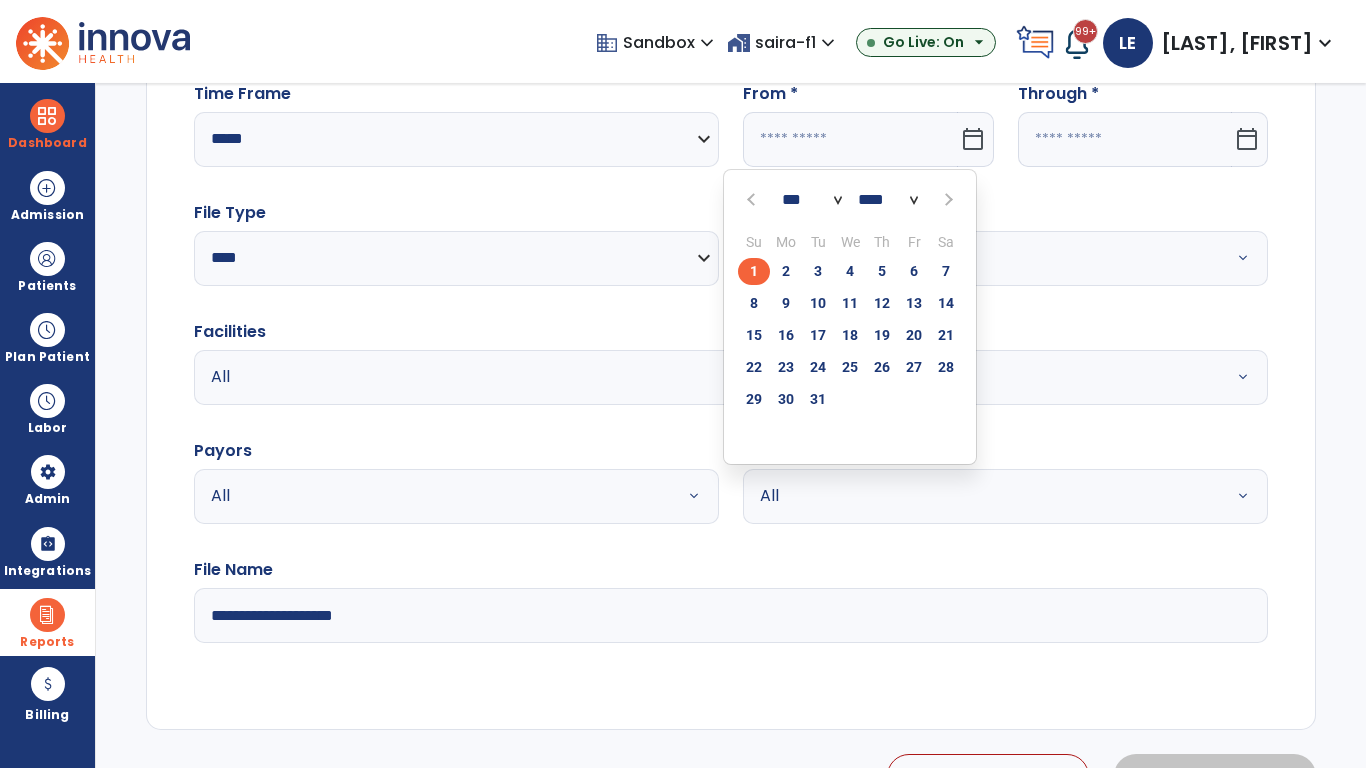 type on "*********" 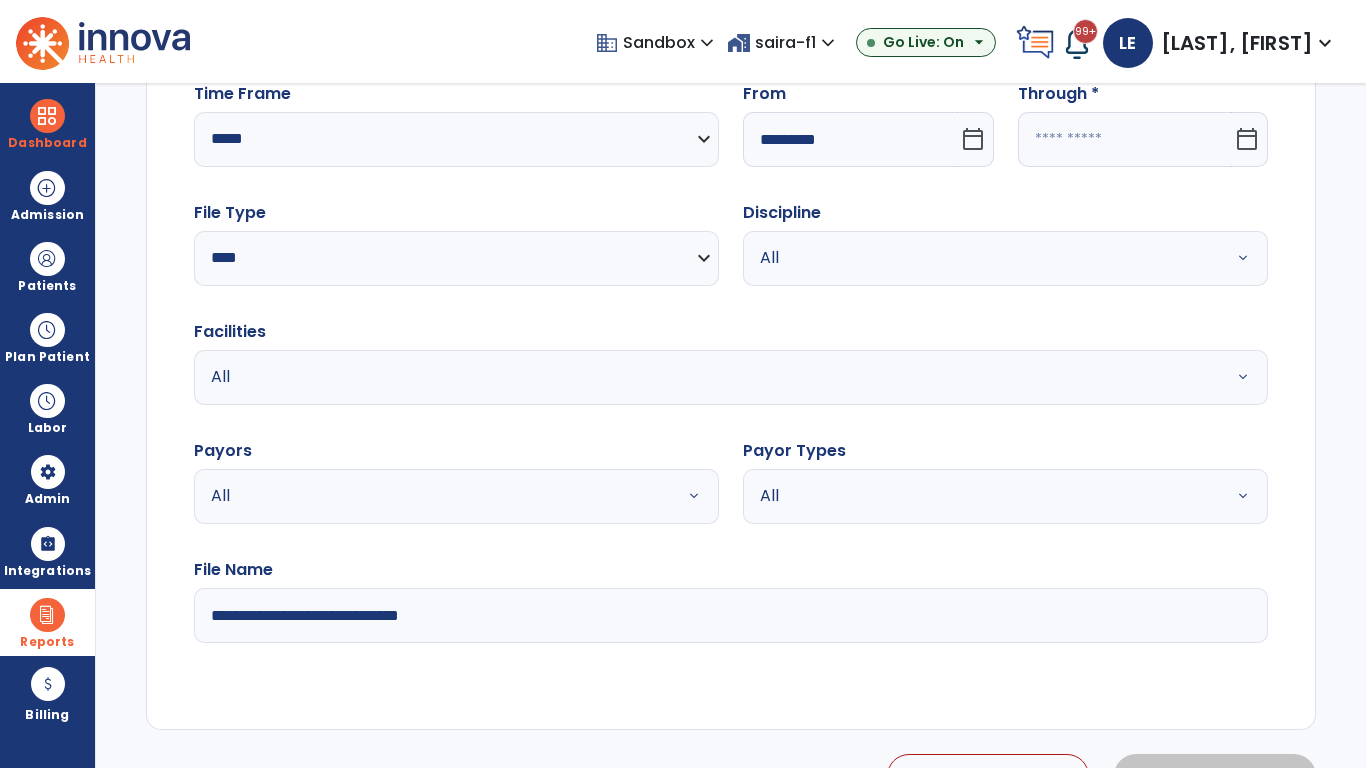 click 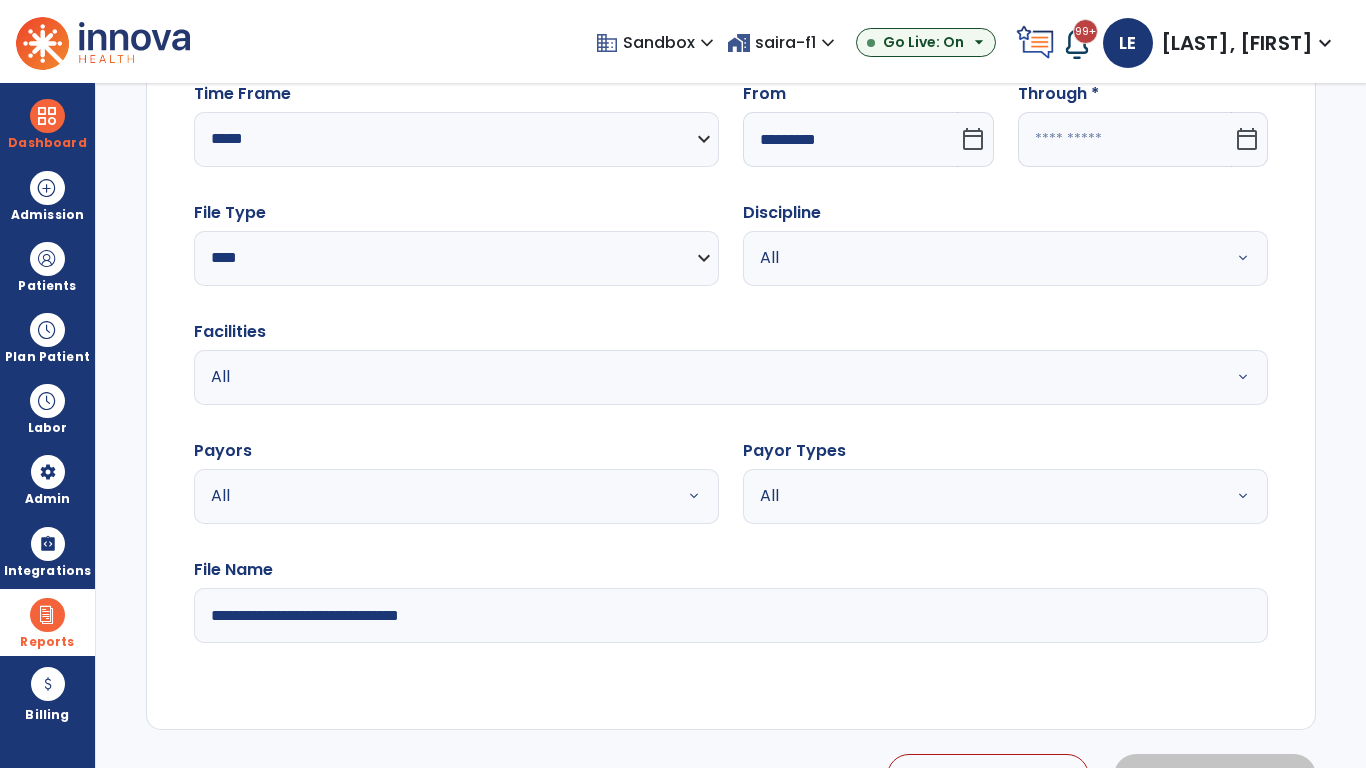 select on "*" 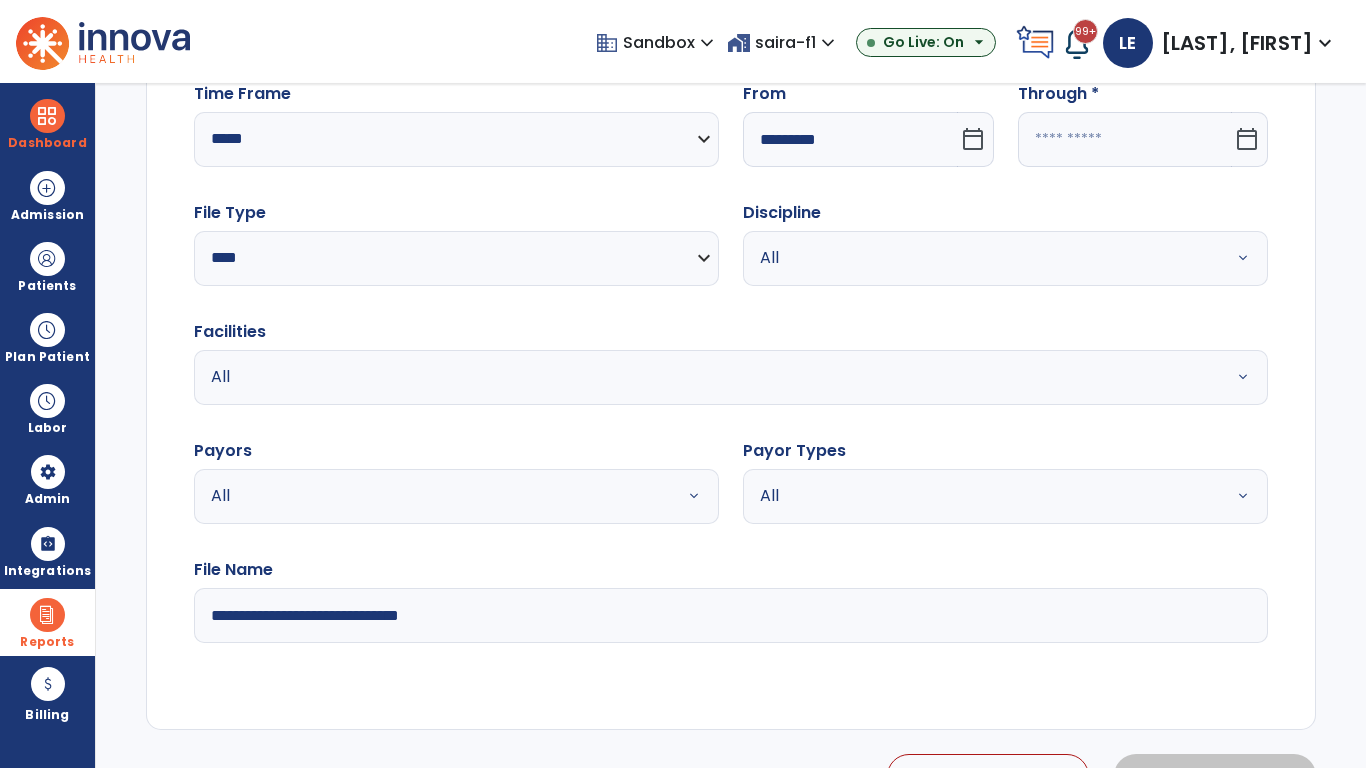 select on "****" 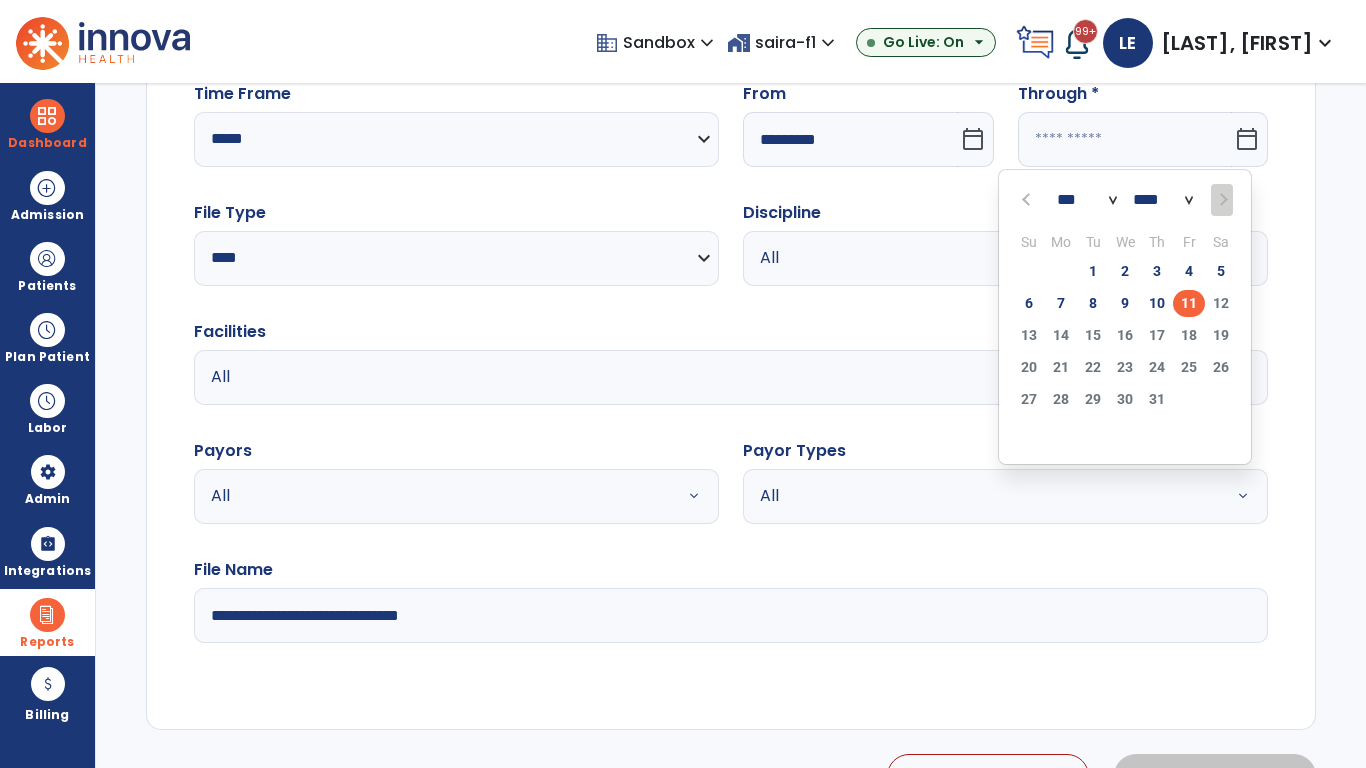select on "*" 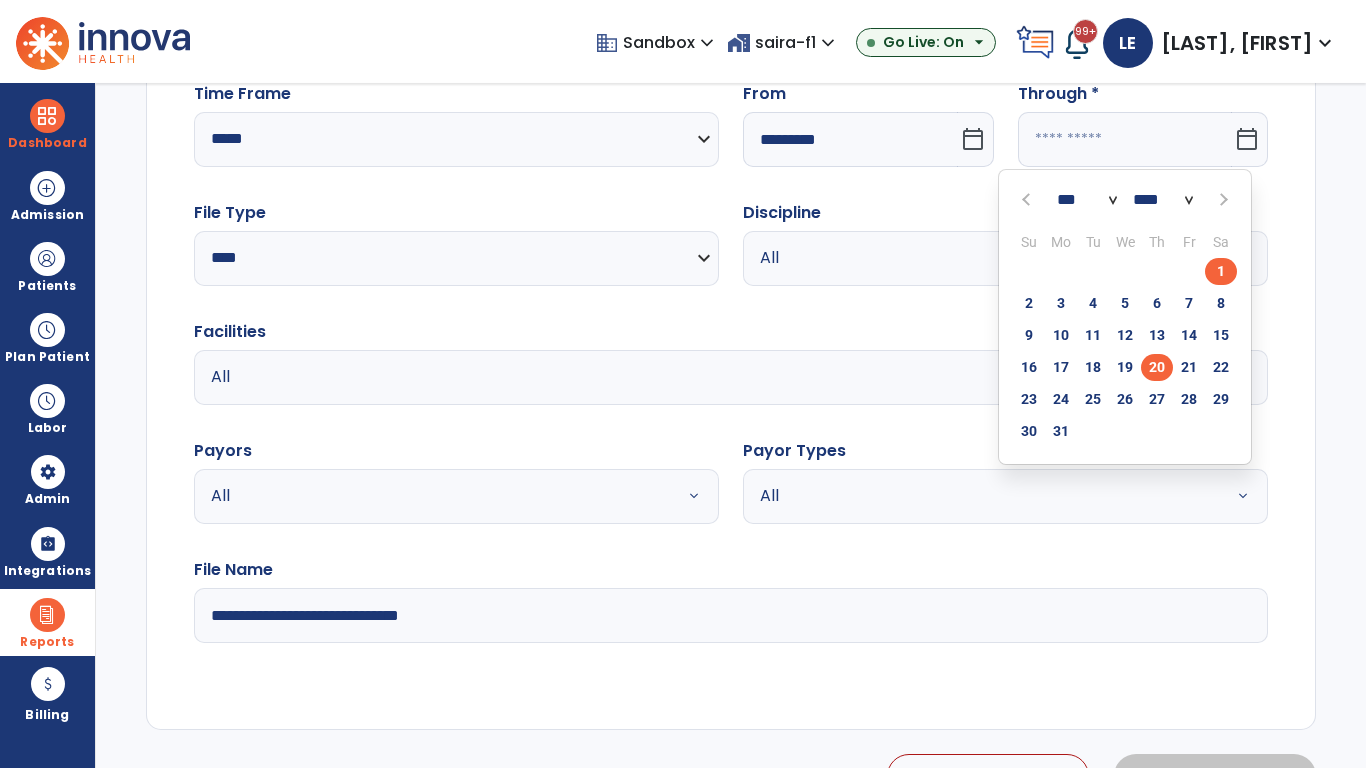 click on "20" 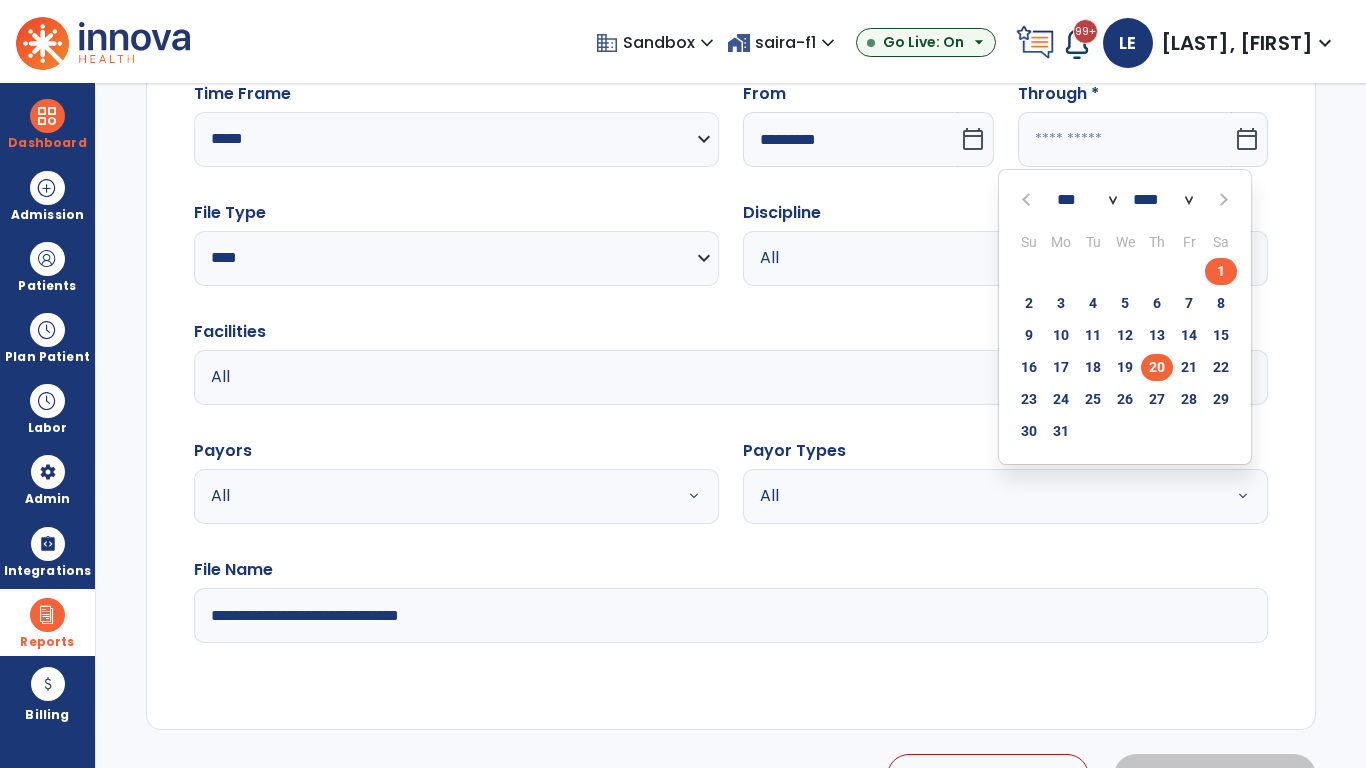 type on "**********" 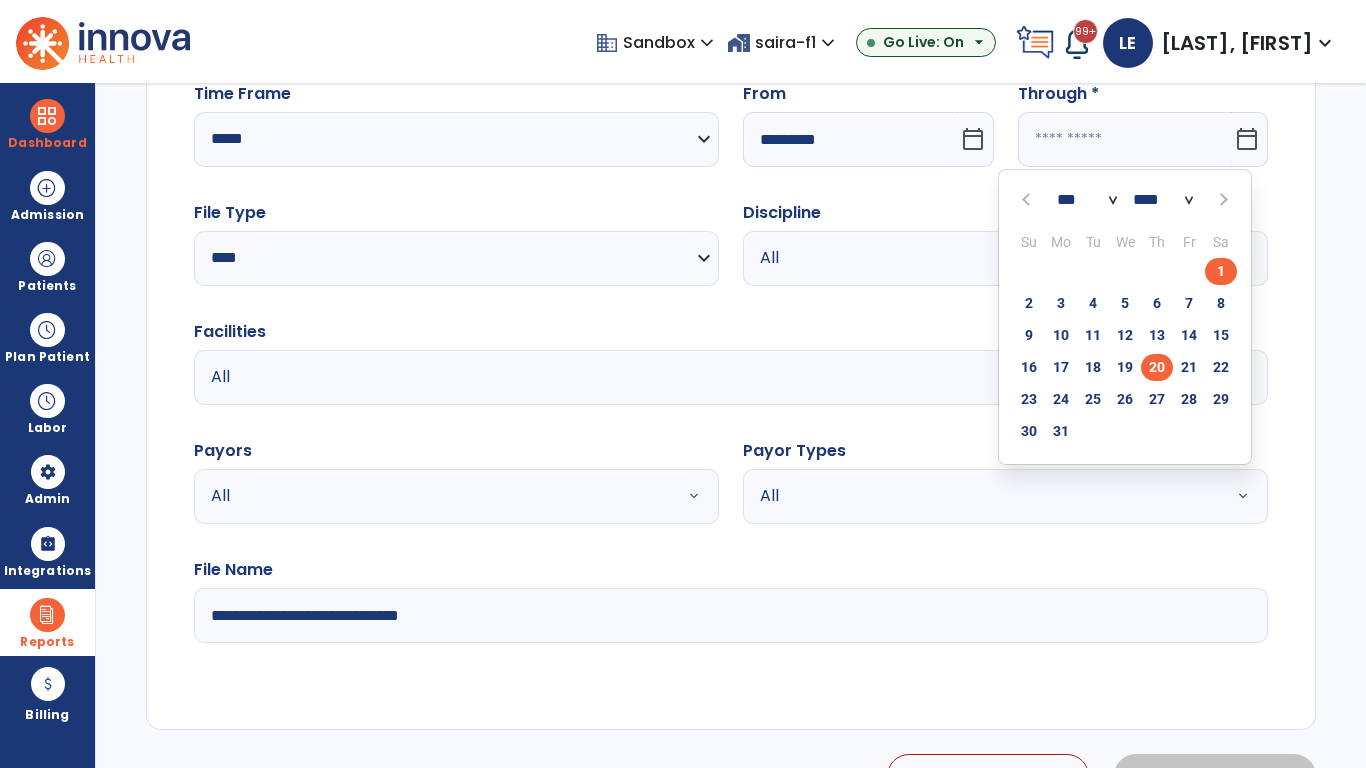 type on "*********" 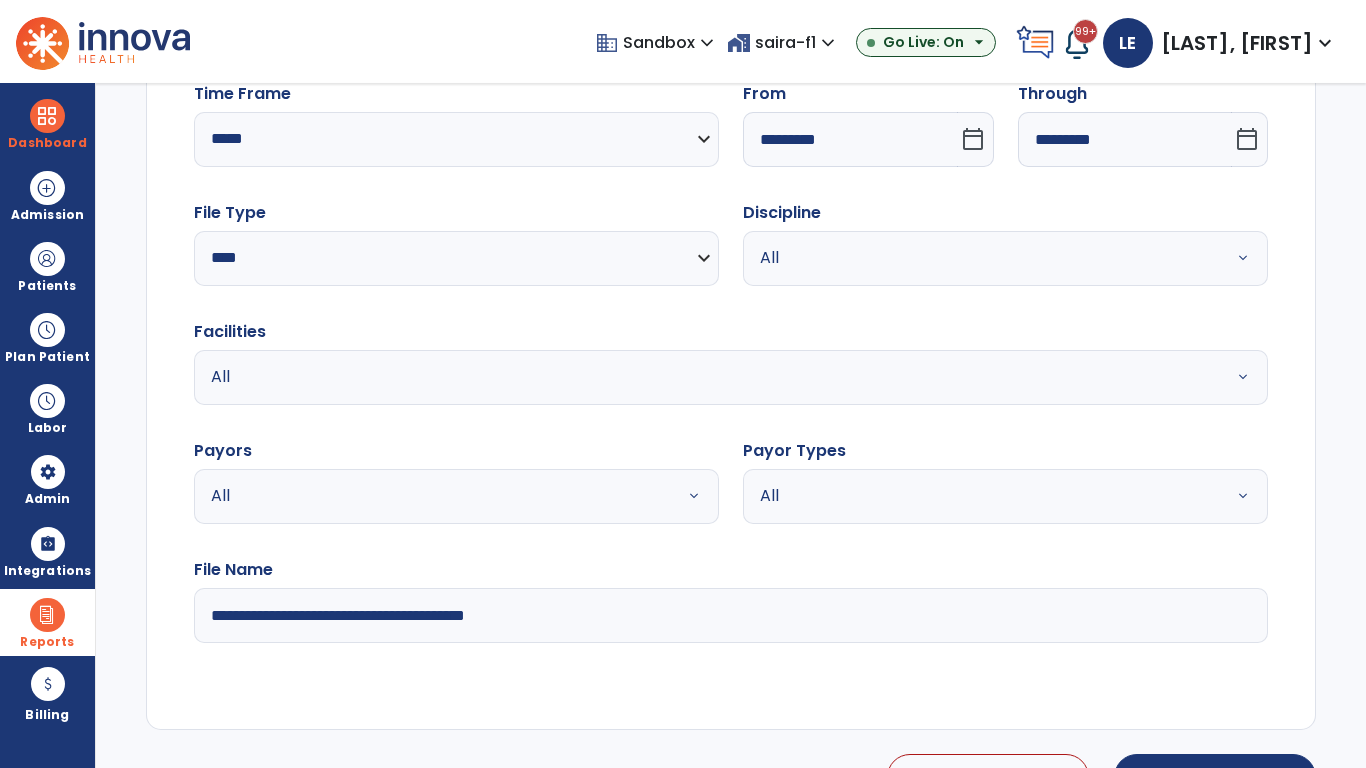 click on "All" at bounding box center [981, 258] 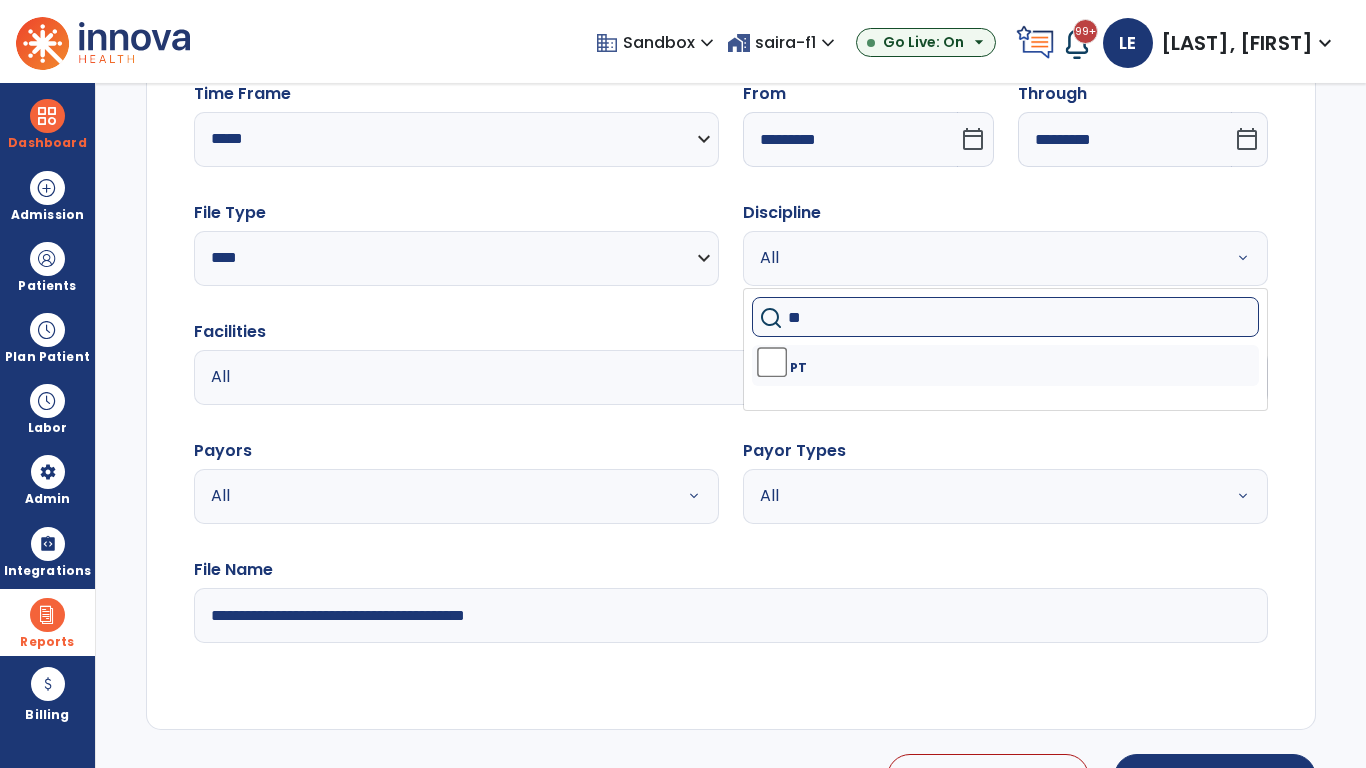 type on "**" 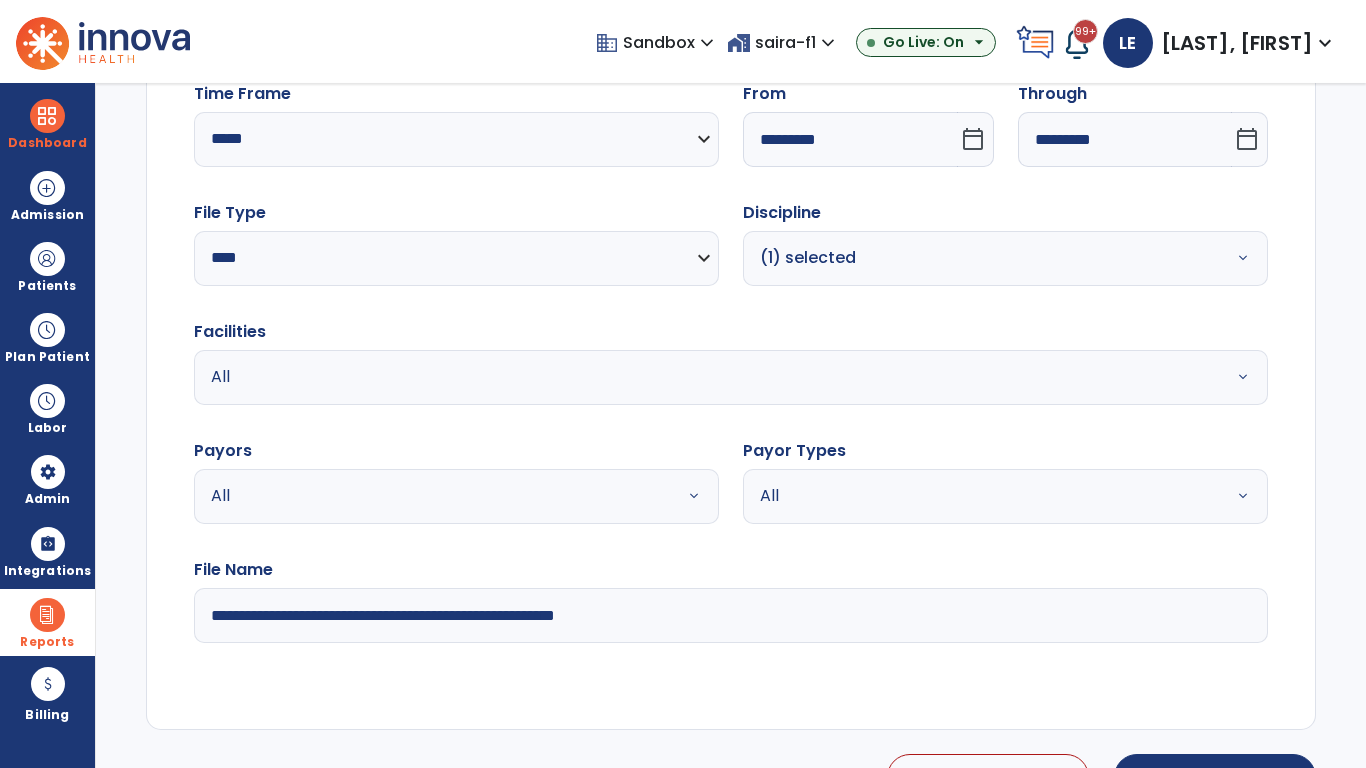 type on "**********" 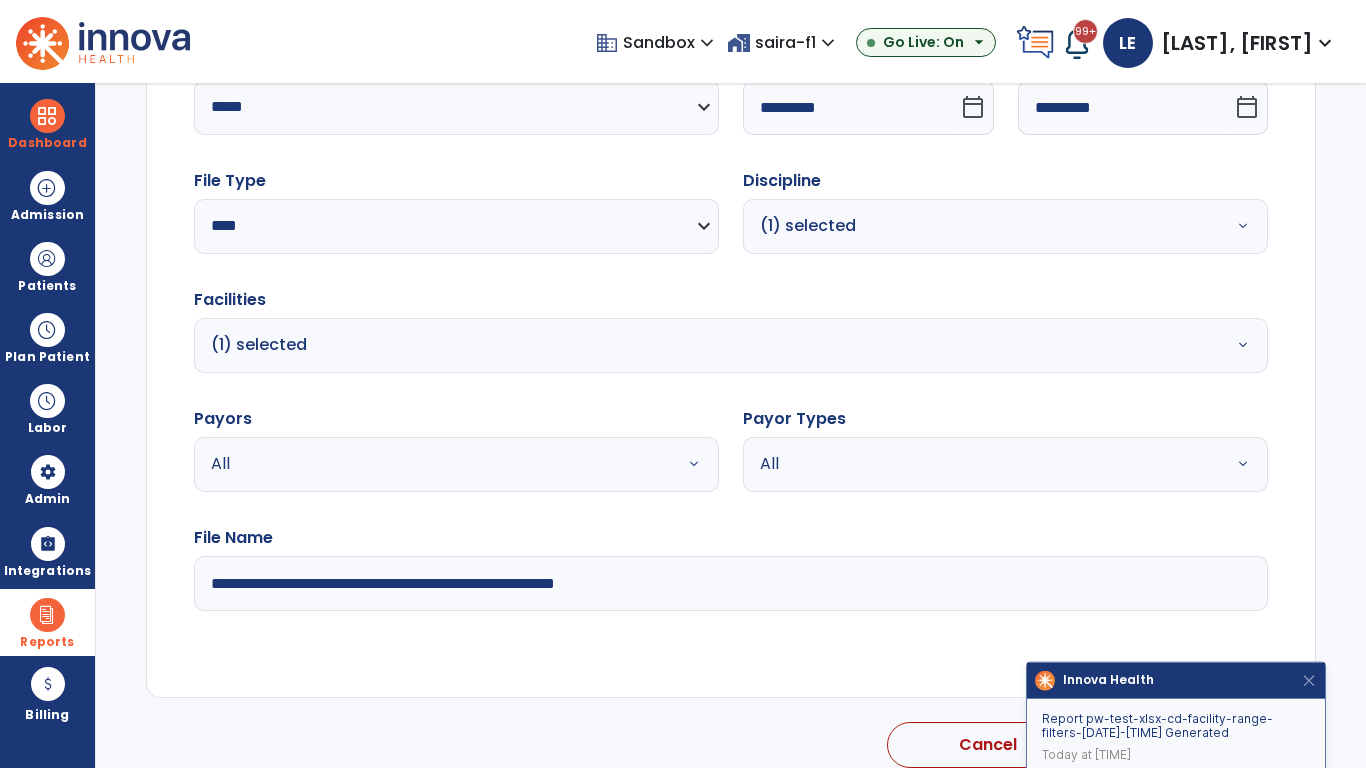scroll, scrollTop: 264, scrollLeft: 0, axis: vertical 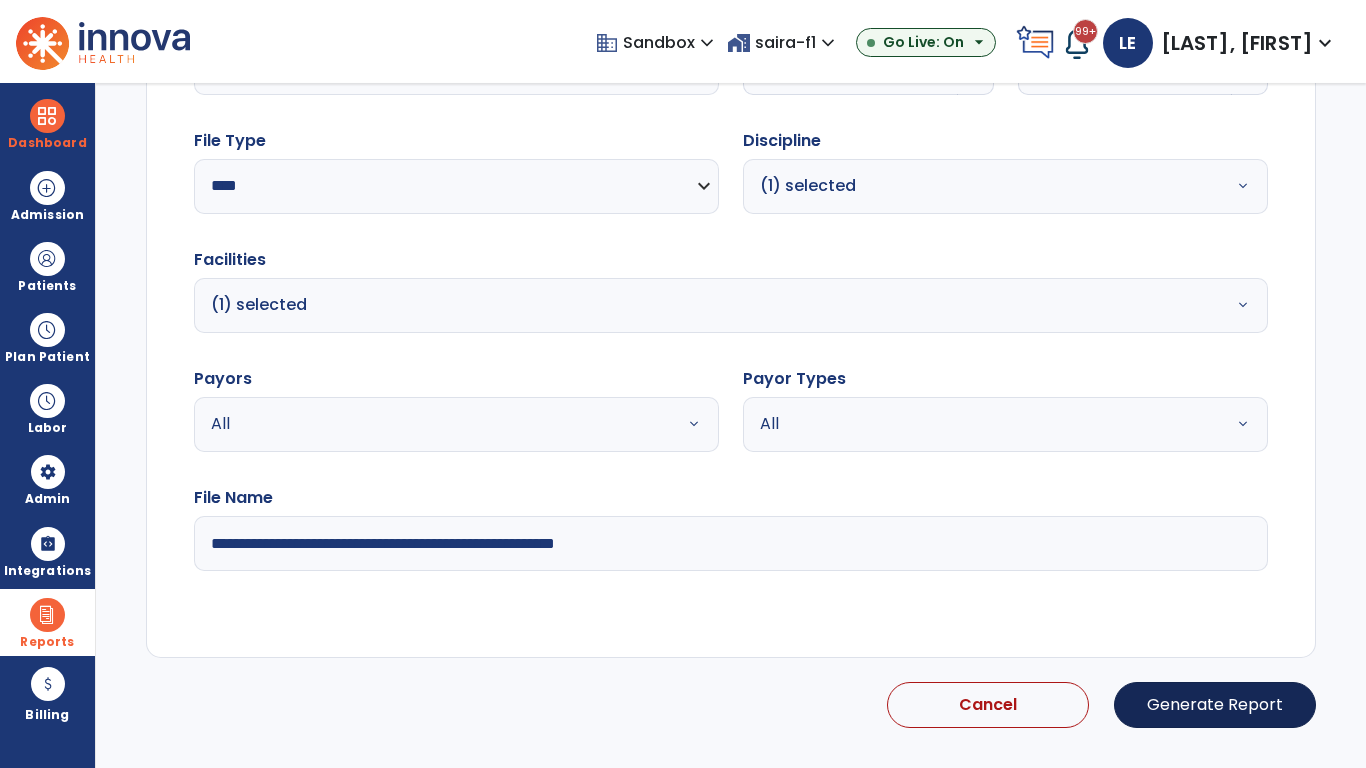 click on "Generate Report" 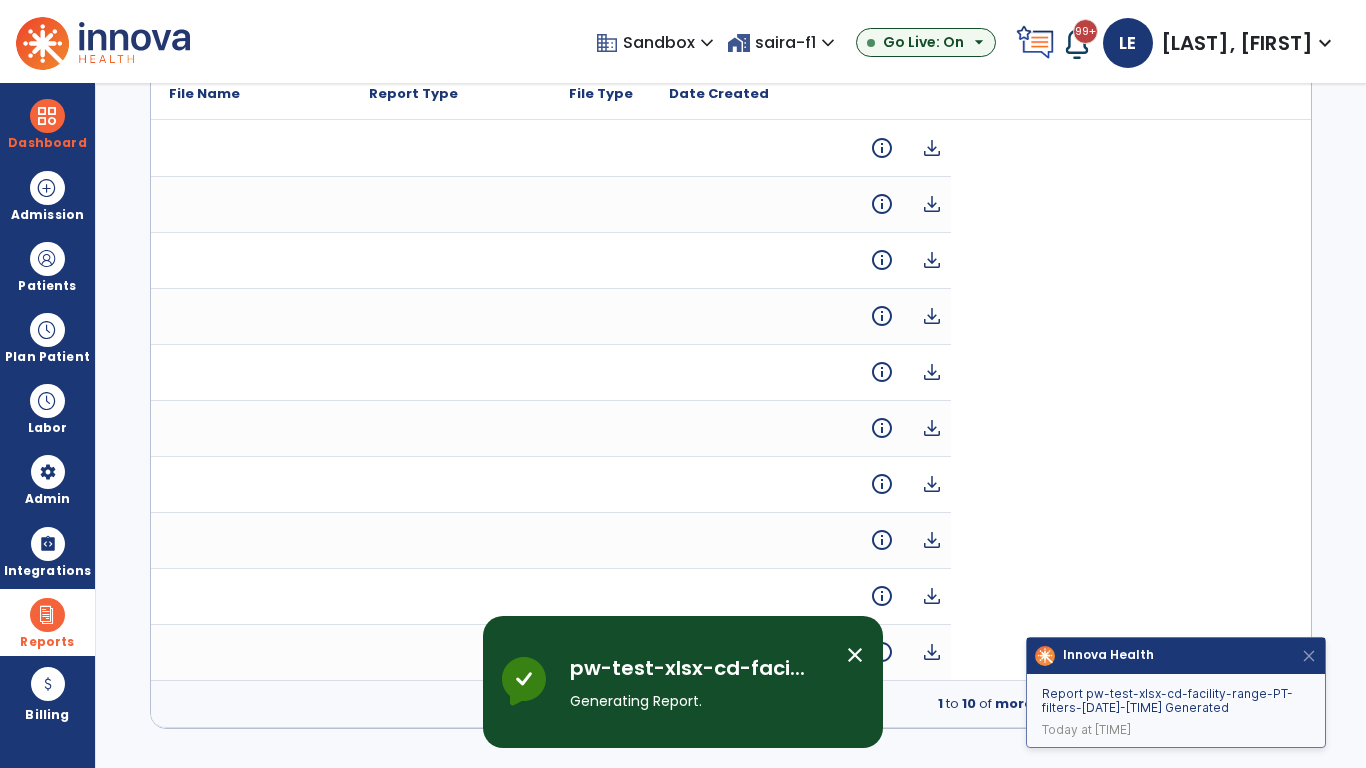 scroll, scrollTop: 0, scrollLeft: 0, axis: both 